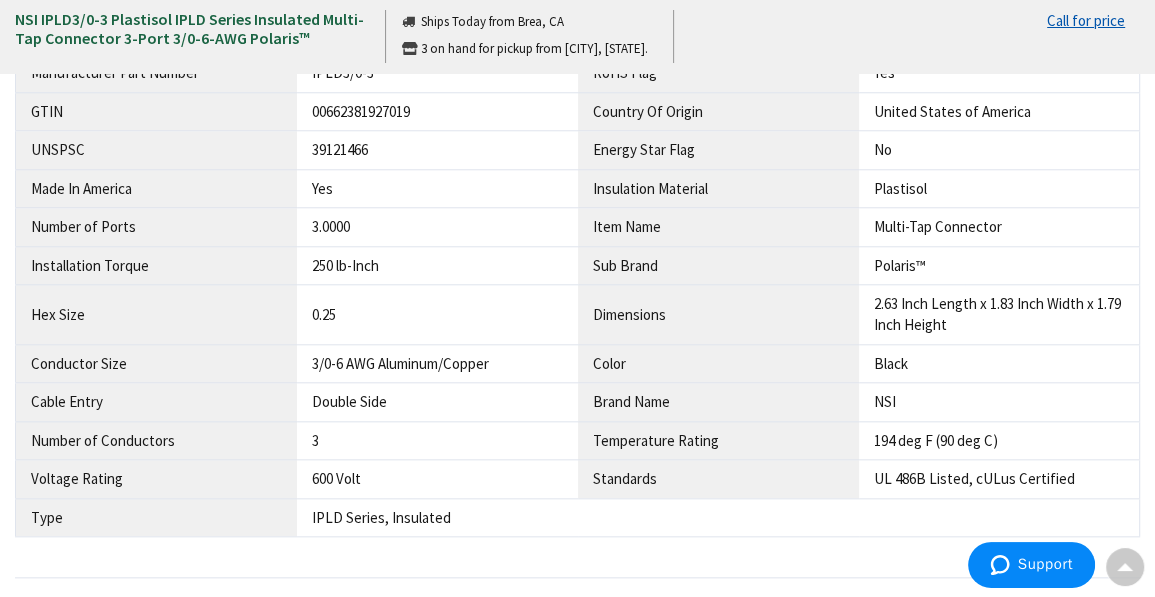 scroll, scrollTop: 900, scrollLeft: 0, axis: vertical 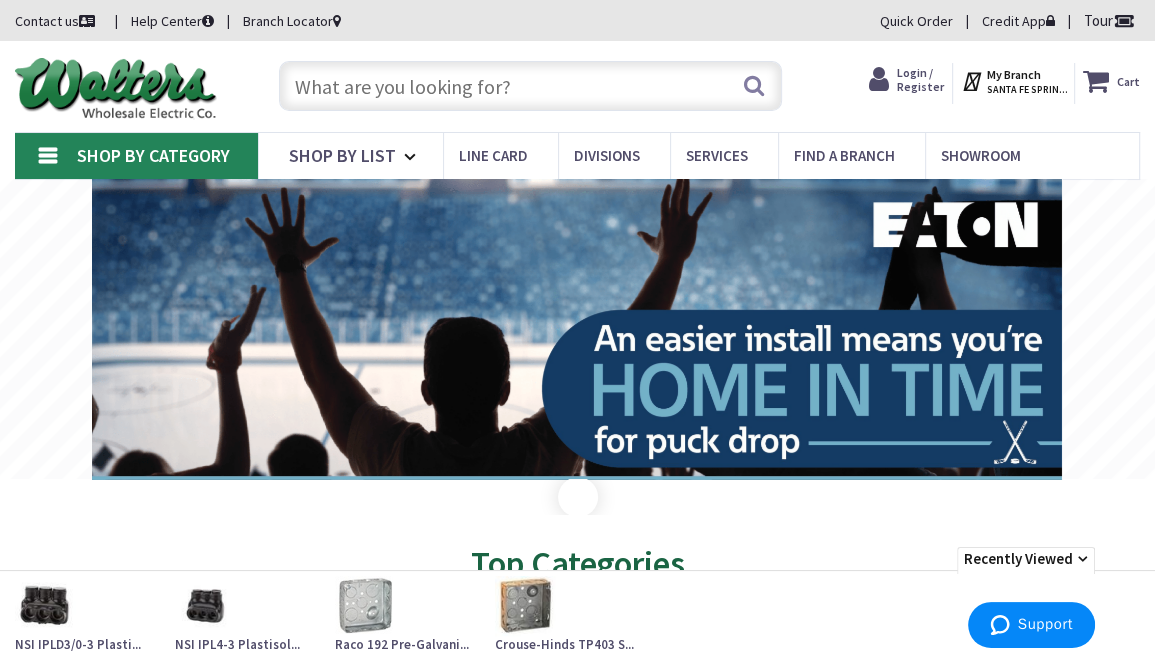 click at bounding box center [530, 86] 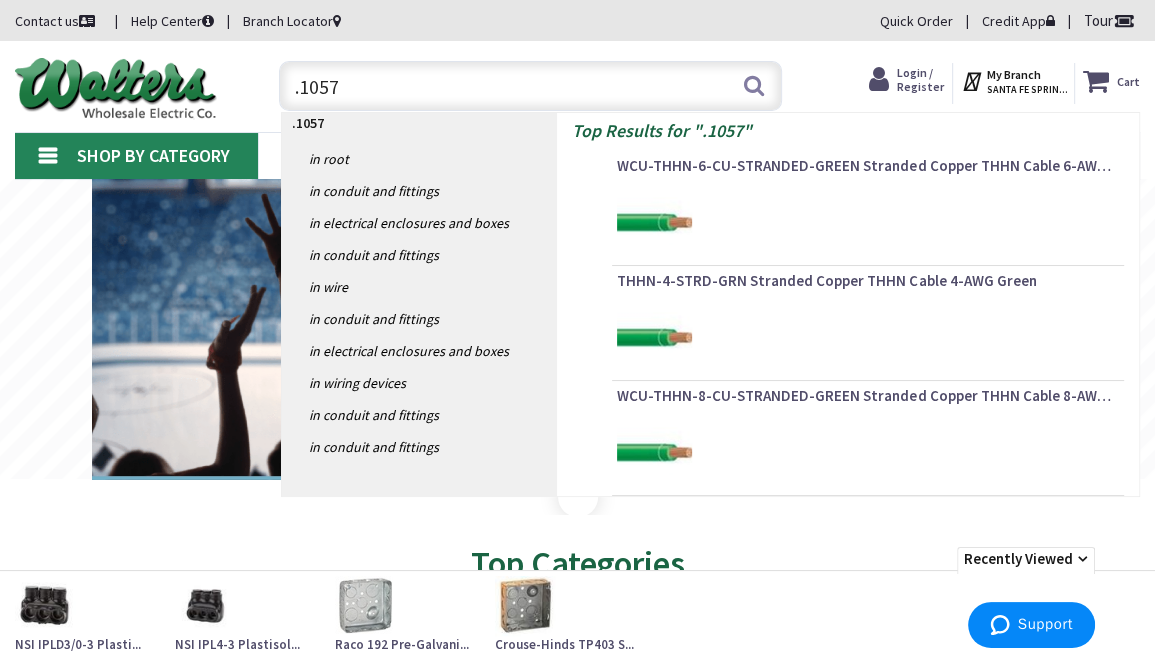 type on ".10579" 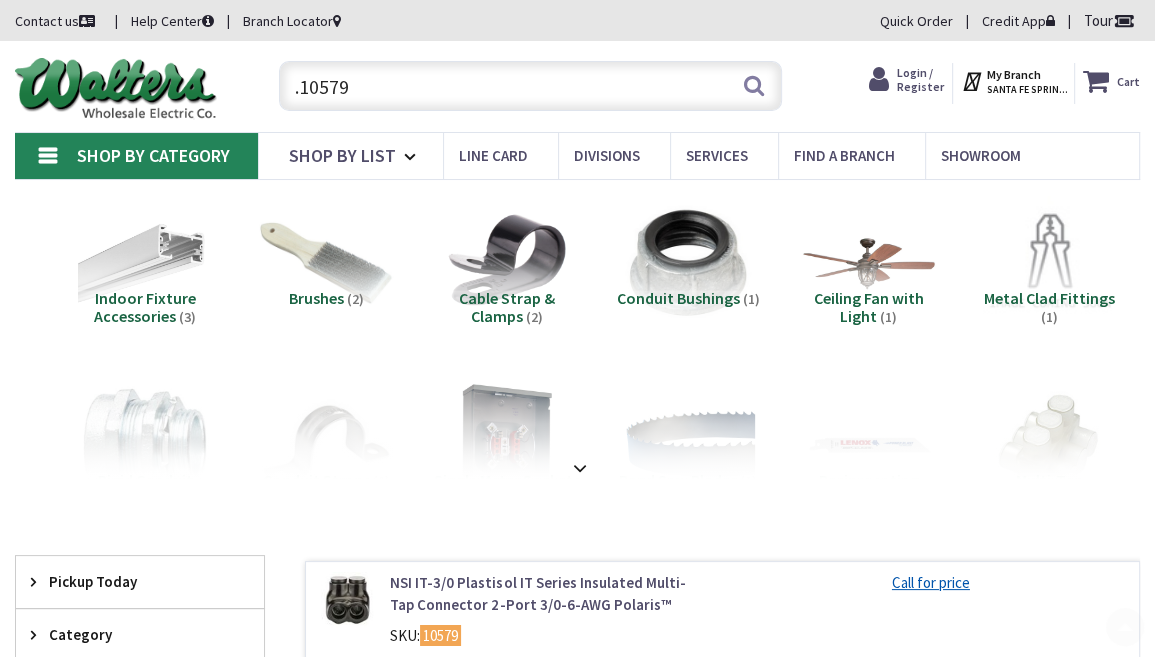 scroll, scrollTop: 500, scrollLeft: 0, axis: vertical 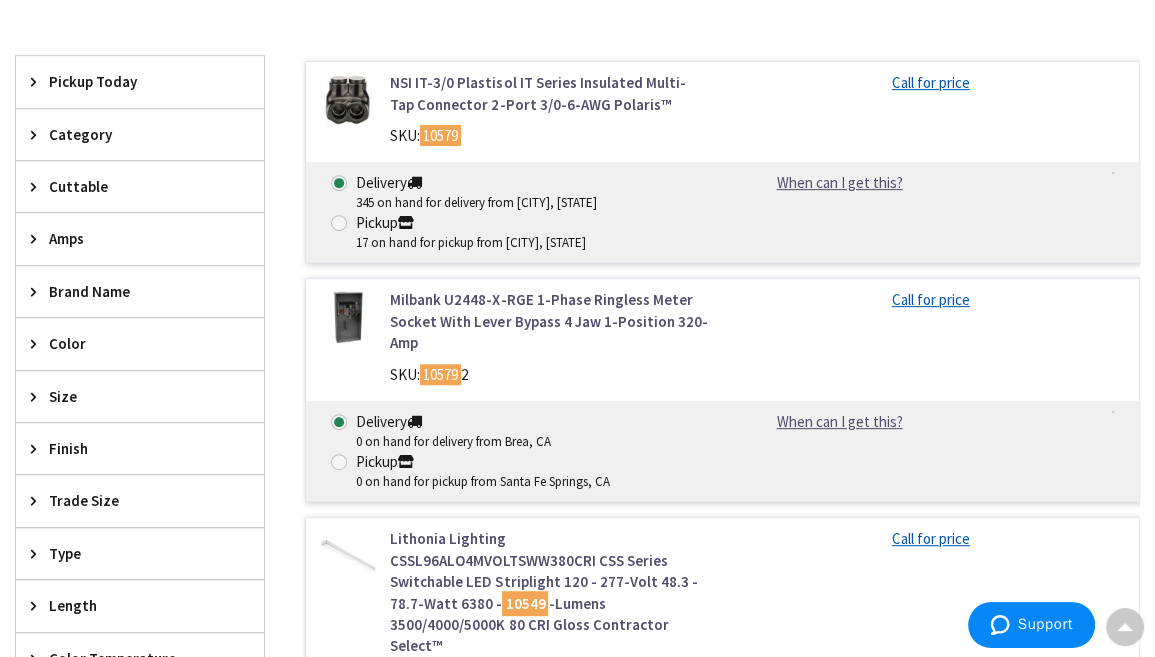 click on "NSI IT-3/0 Plastisol IT Series Insulated Multi-Tap Connector 2-Port 3/0-6-AWG Polaris™" at bounding box center (548, 93) 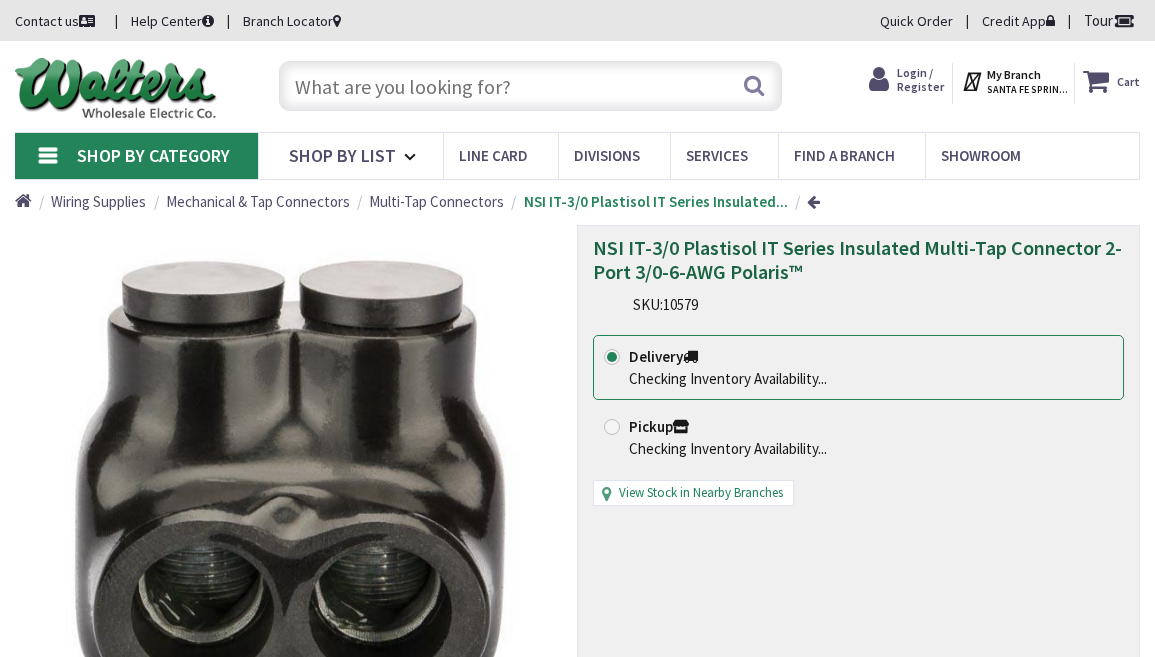 scroll, scrollTop: 0, scrollLeft: 0, axis: both 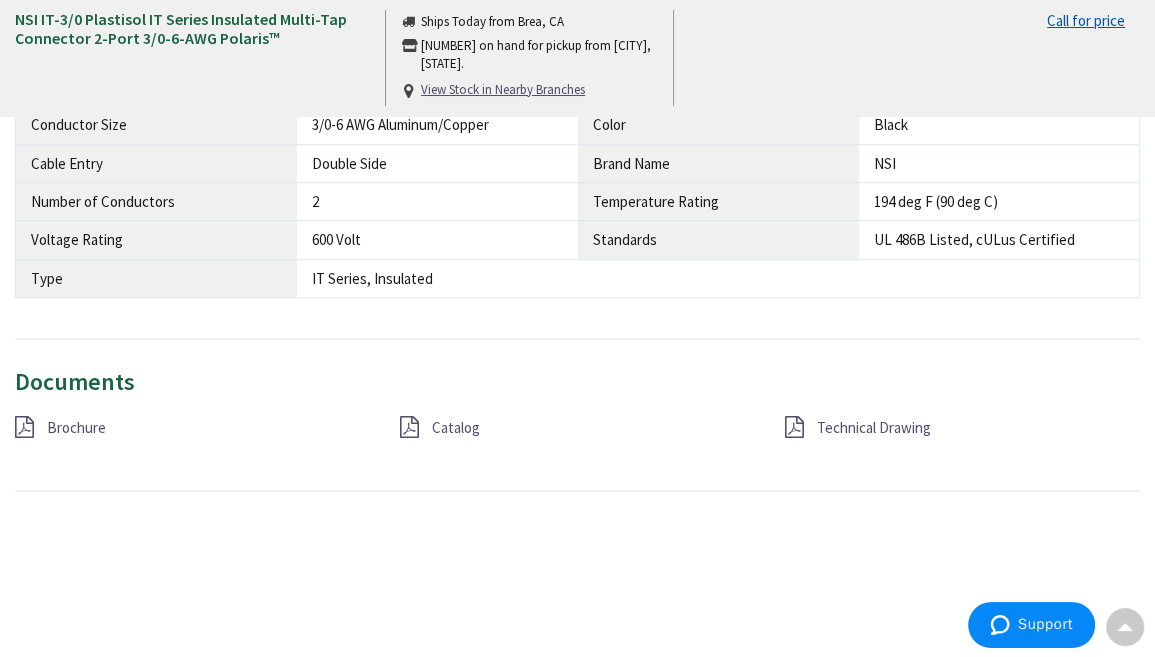 click on "Technical Drawing" at bounding box center [962, 428] 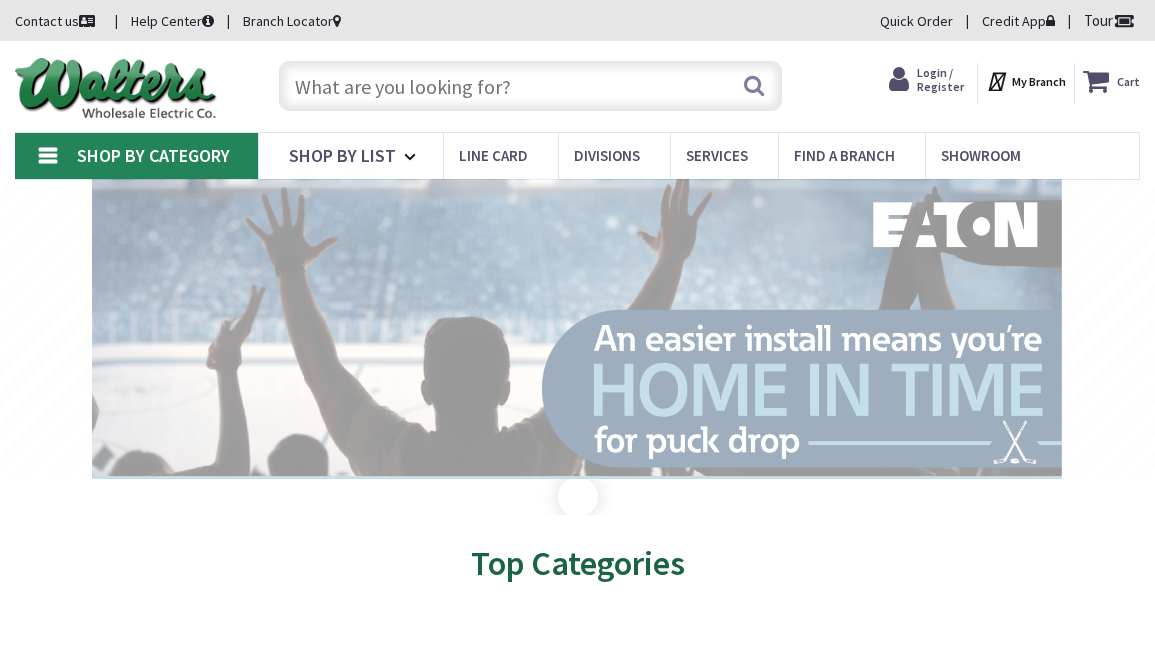 scroll, scrollTop: 0, scrollLeft: 0, axis: both 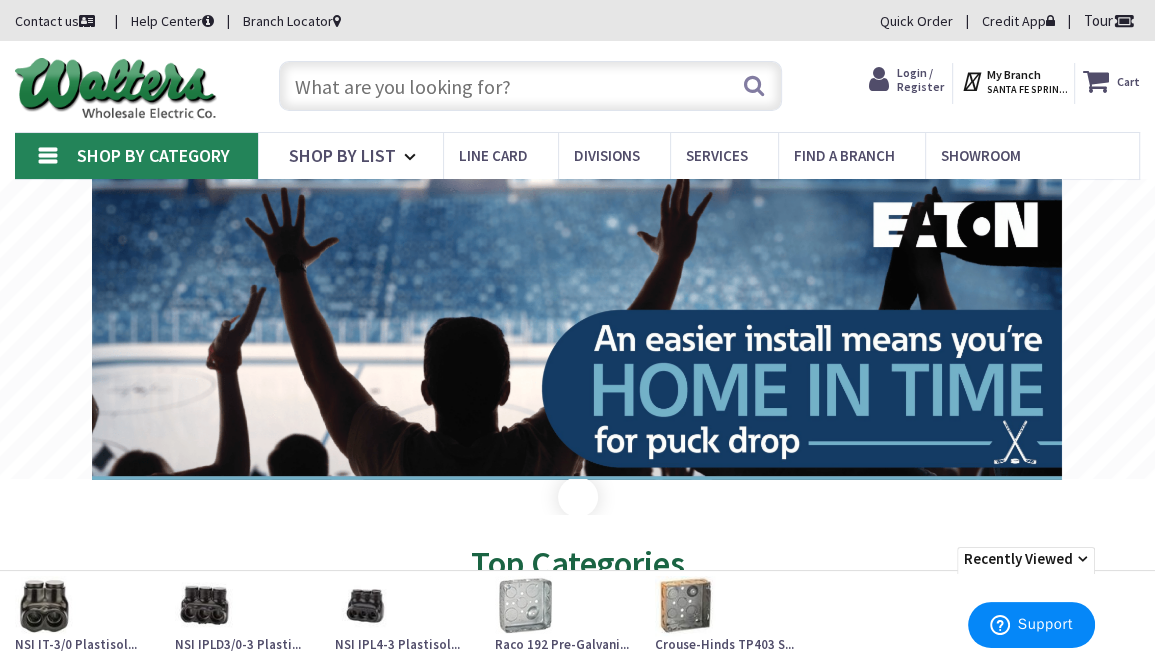 click at bounding box center [530, 86] 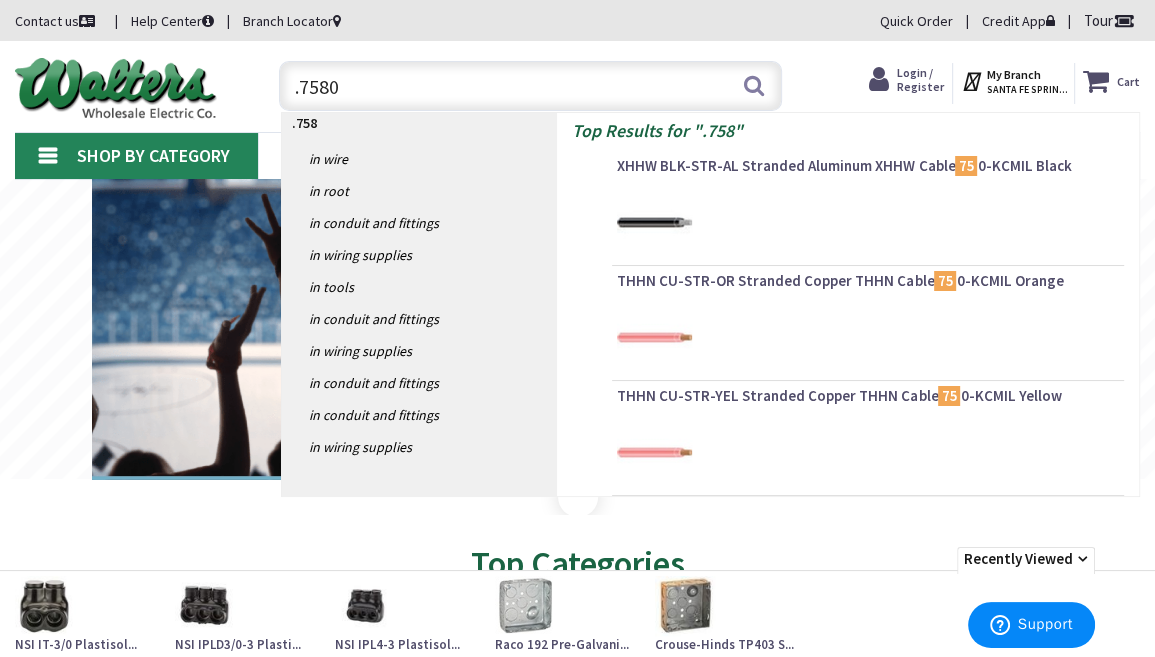 type on ".75807" 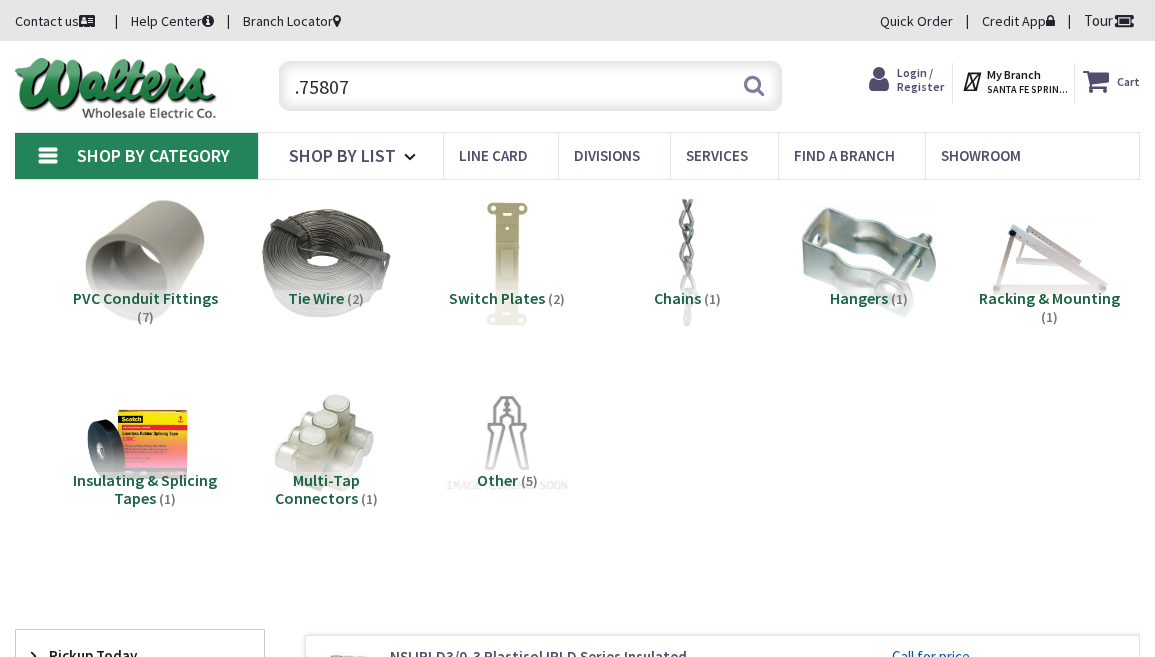 scroll, scrollTop: 0, scrollLeft: 0, axis: both 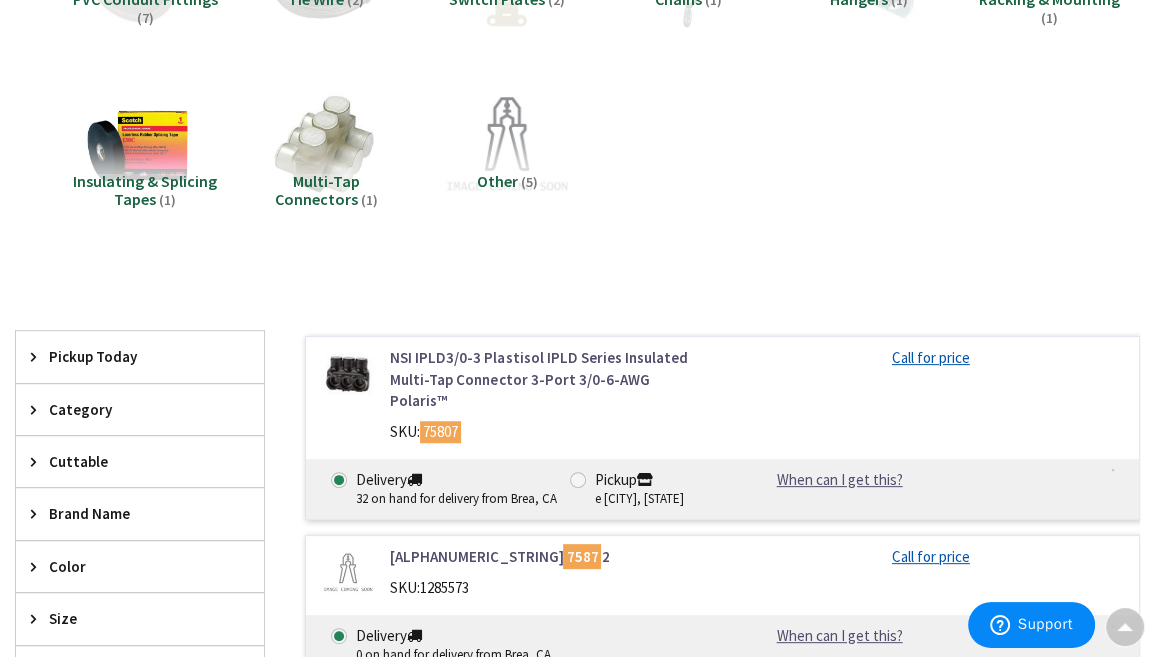 click on "NSI IPLD3/0-3 Plastisol IPLD Series Insulated Multi-Tap Connector 3-Port 3/0-6-AWG Polaris™" at bounding box center [548, 379] 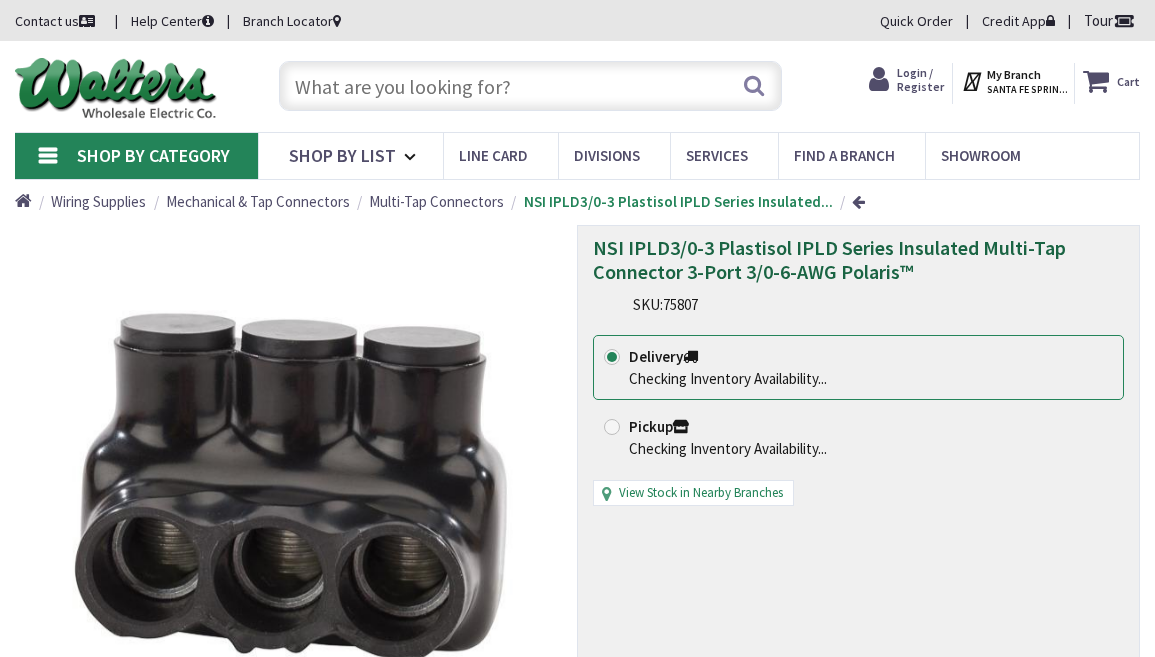 scroll, scrollTop: 0, scrollLeft: 0, axis: both 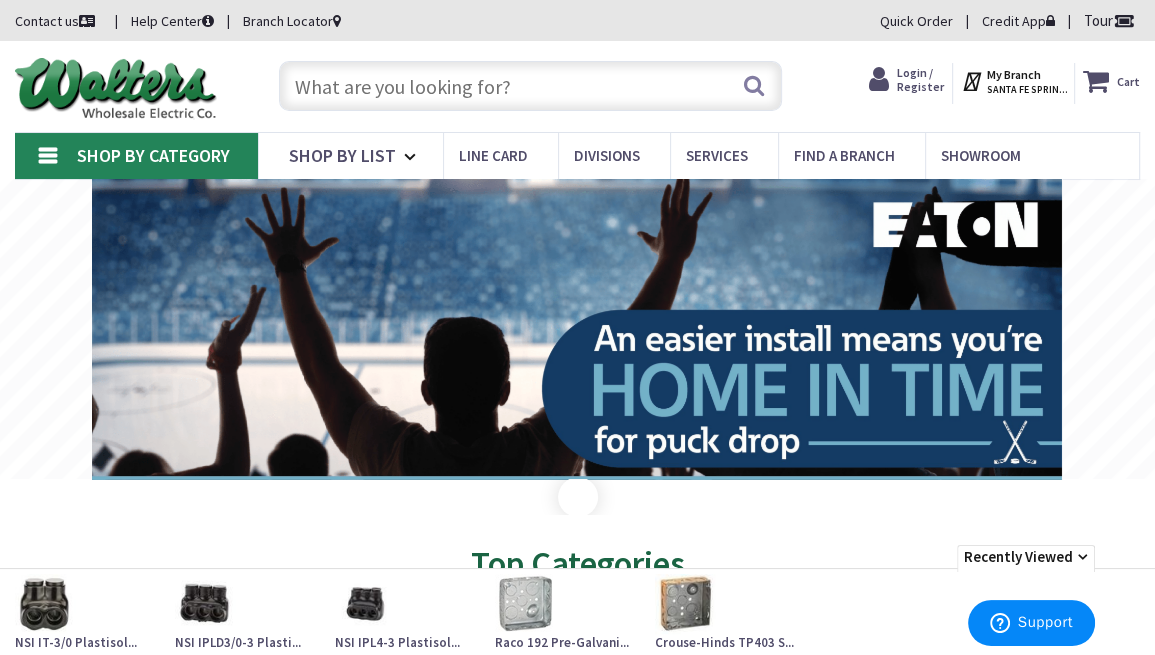 click 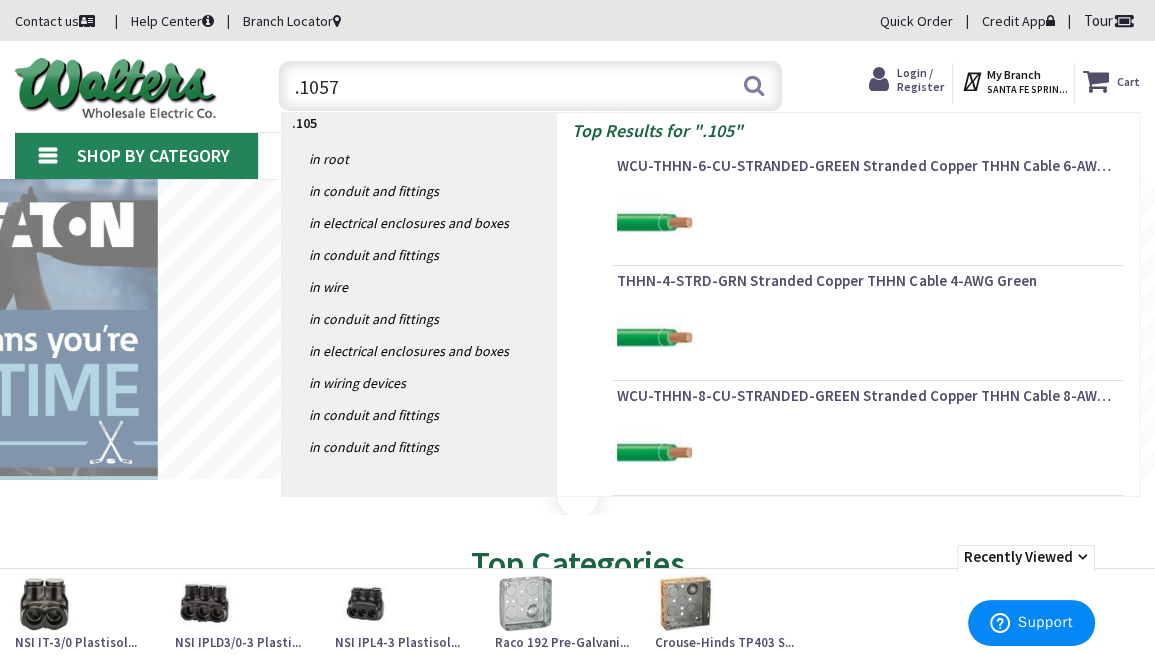 type on ".10579" 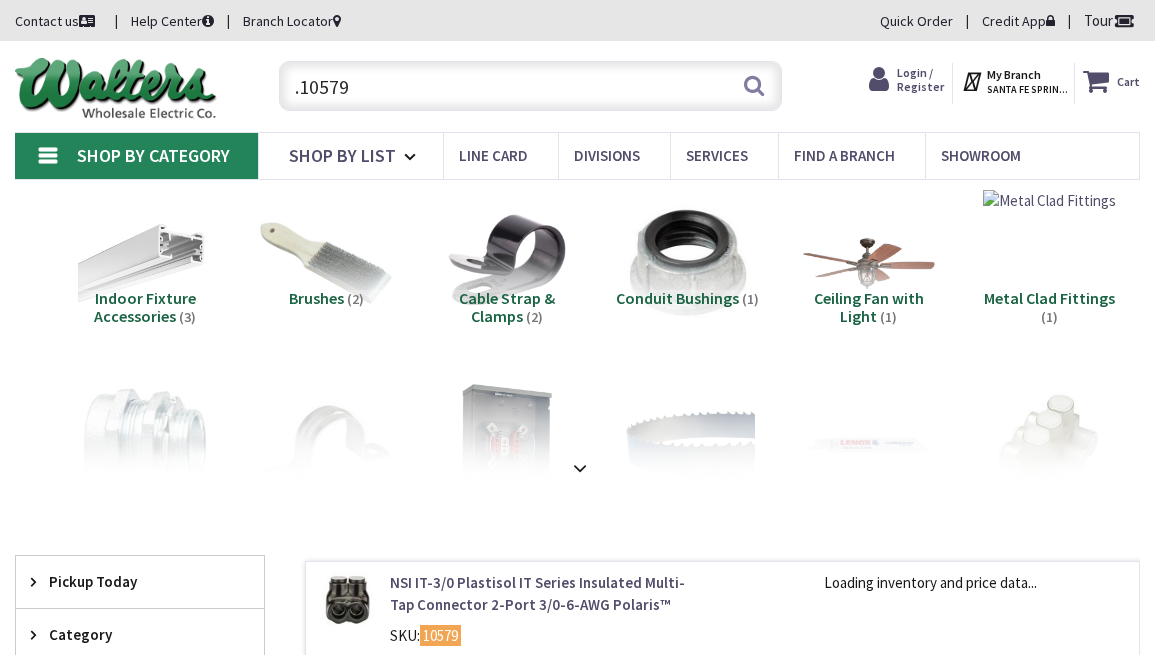 scroll, scrollTop: 0, scrollLeft: 0, axis: both 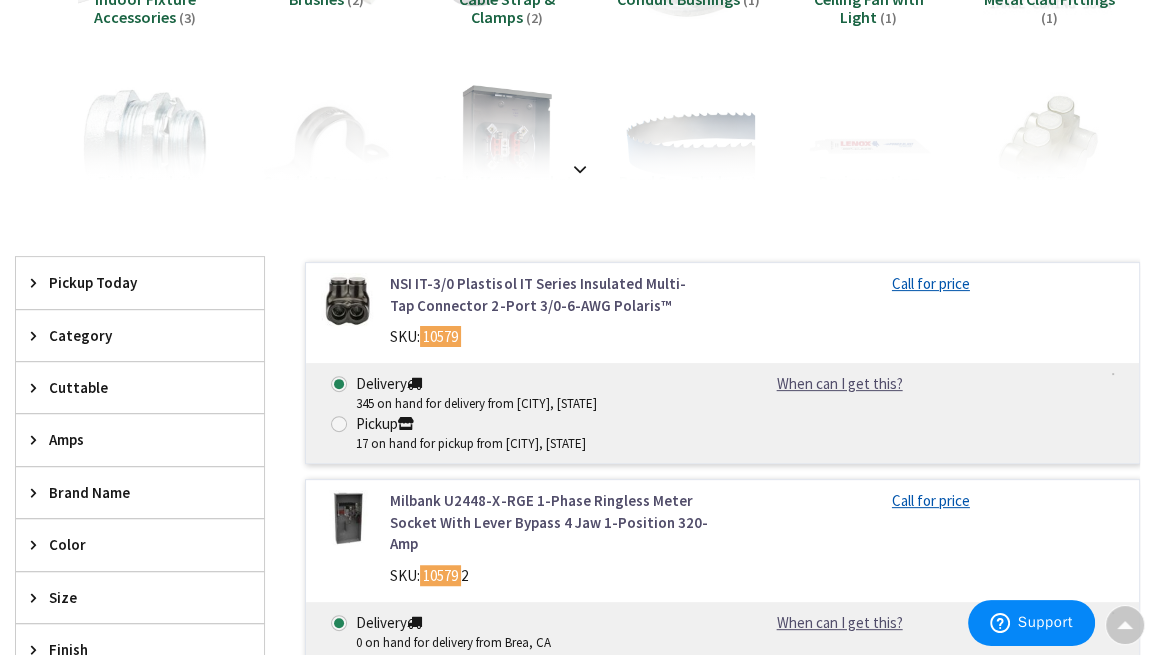 click on "NSI IT-3/0 Plastisol IT Series Insulated Multi-Tap Connector 2-Port 3/0-6-AWG Polaris™" at bounding box center (548, 294) 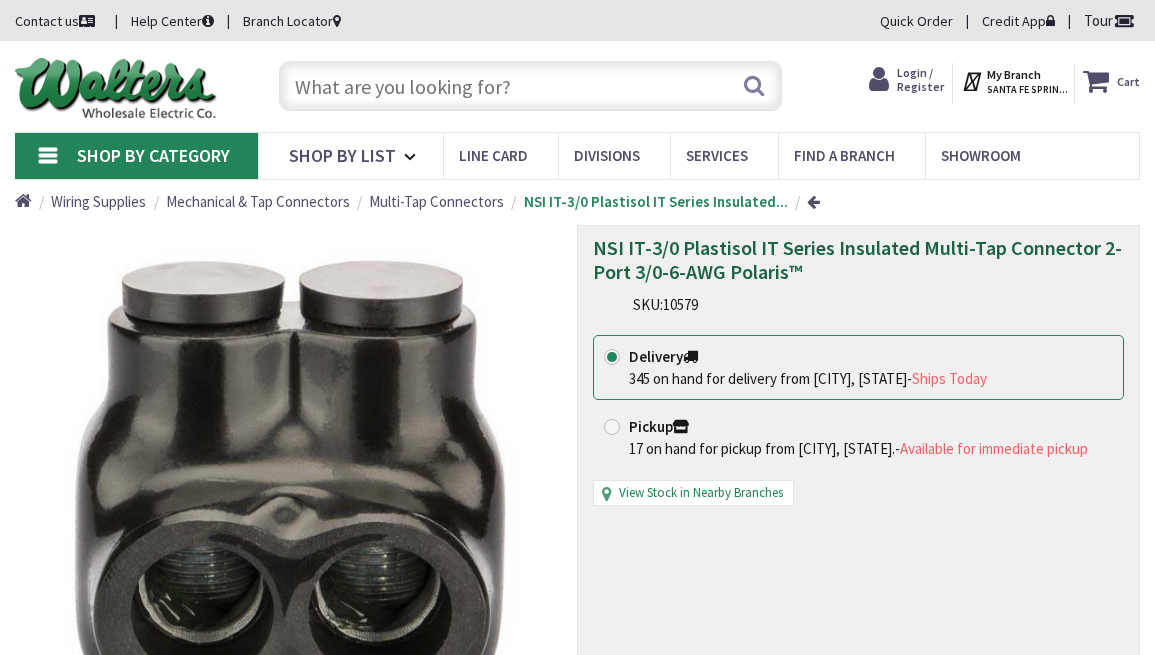scroll, scrollTop: 0, scrollLeft: 0, axis: both 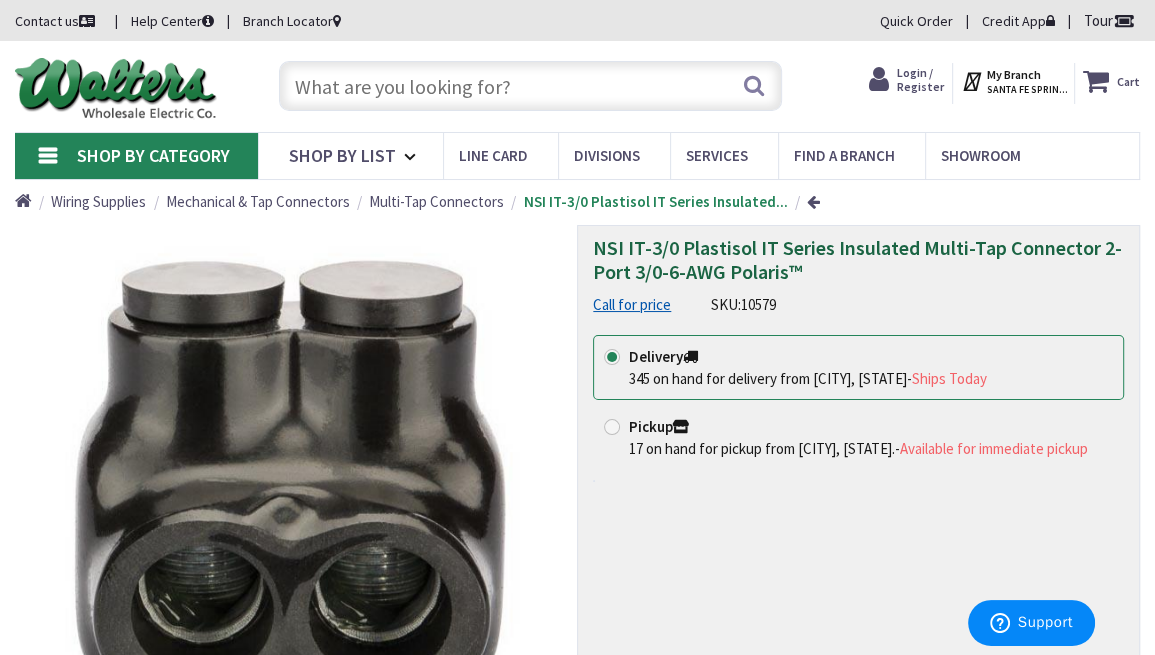 click on "NSI IT-3/0 Plastisol IT Series Insulated Multi-Tap Connector 2-Port 3/0-6-AWG Polaris™
Call for price
SKU:                 10579
This product is Discontinued
Delivery
345 on hand for delivery from Brea, CA
-  Ships Today
Pickup
17 on hand for pickup from Santa Fe Springs, CA.
-  Available for immediate pickup" at bounding box center (858, 521) 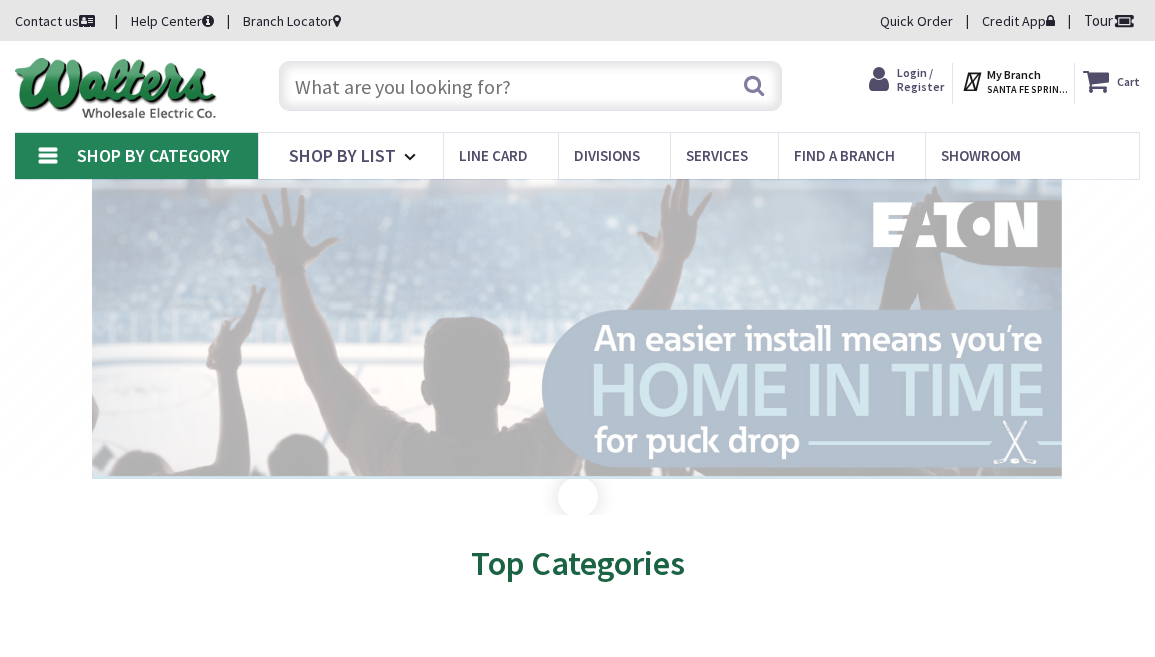 scroll, scrollTop: 0, scrollLeft: 0, axis: both 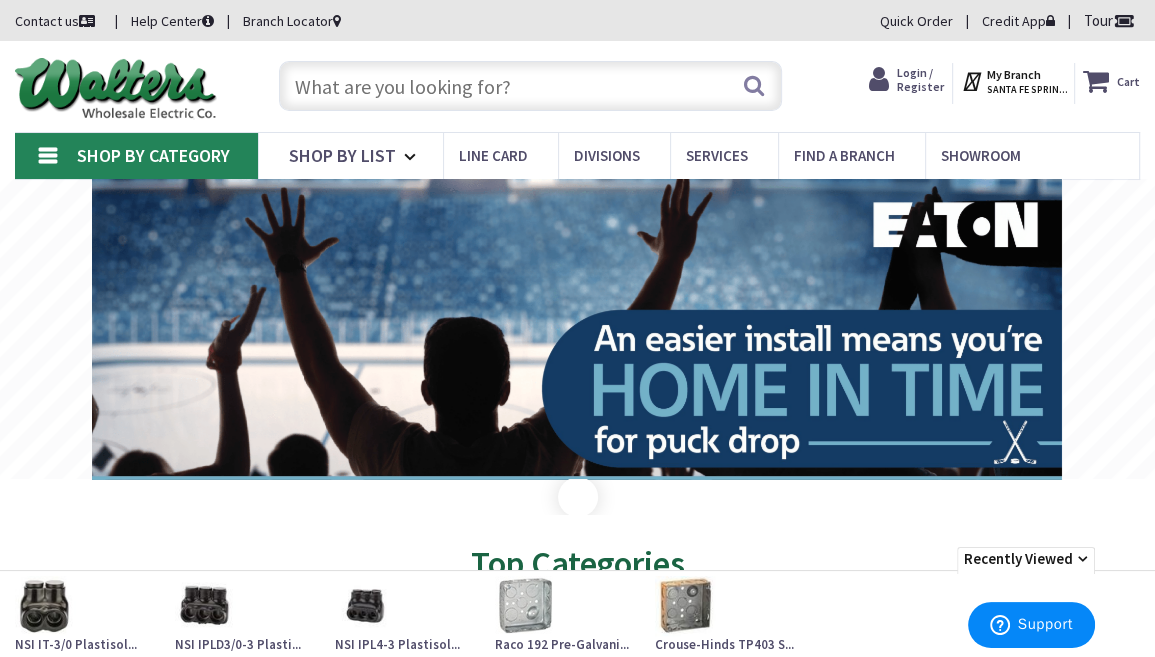 click at bounding box center (530, 86) 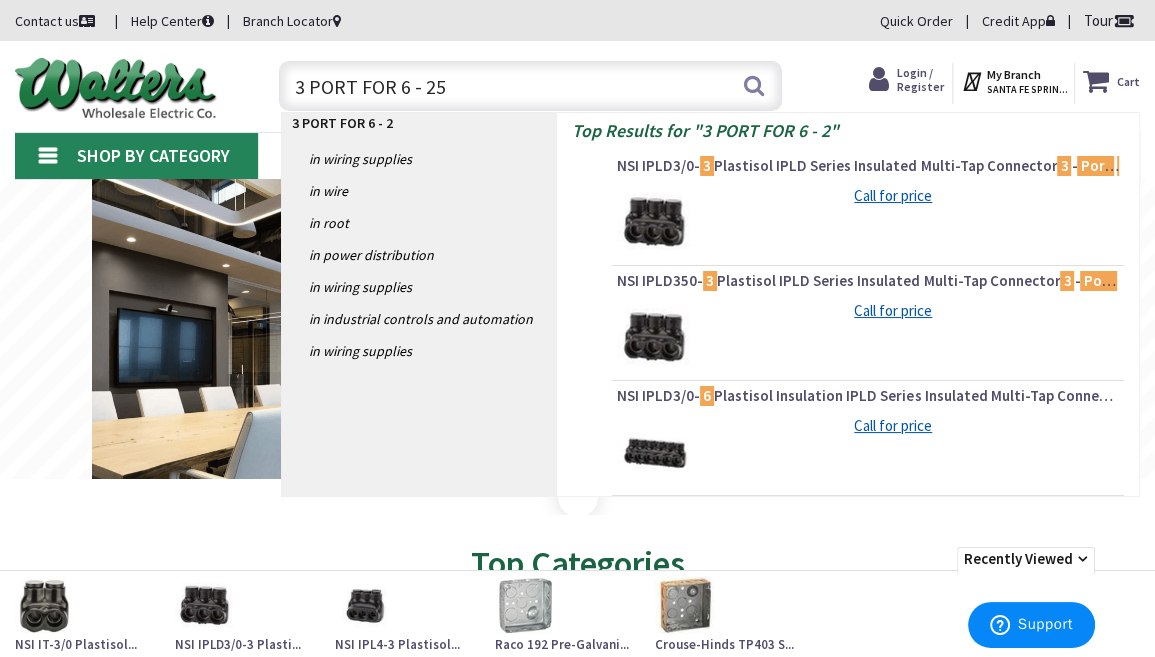 type on "3 PORT FOR 6 - 250" 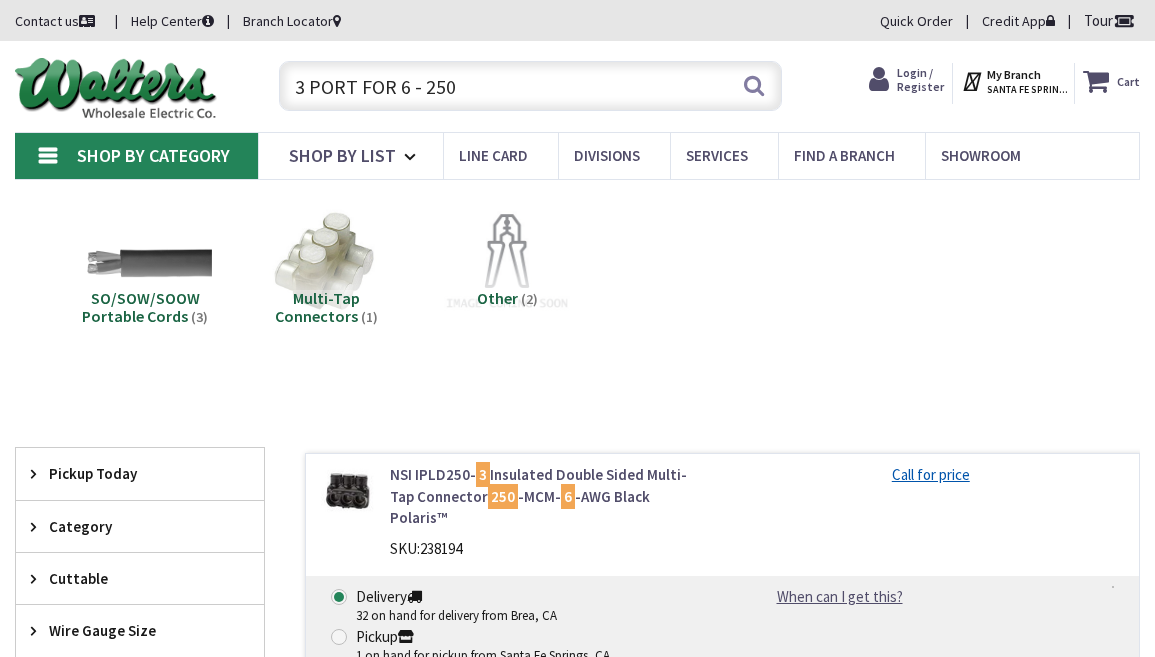 scroll, scrollTop: 0, scrollLeft: 0, axis: both 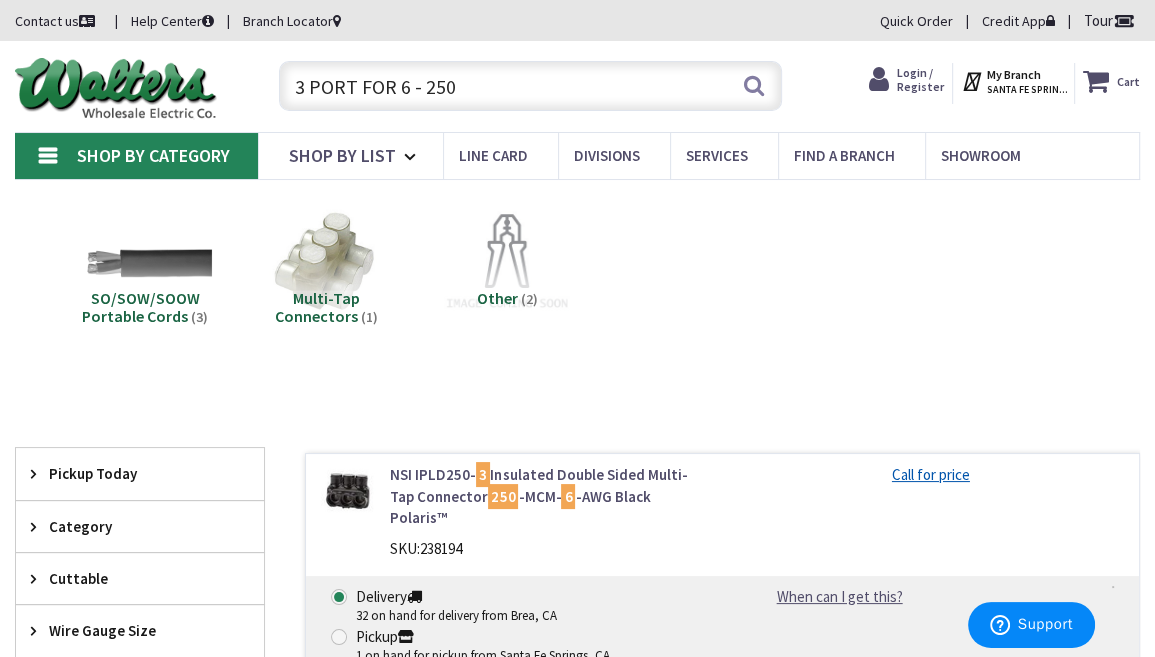 click on "3 PORT FOR 6 - 250" at bounding box center [530, 86] 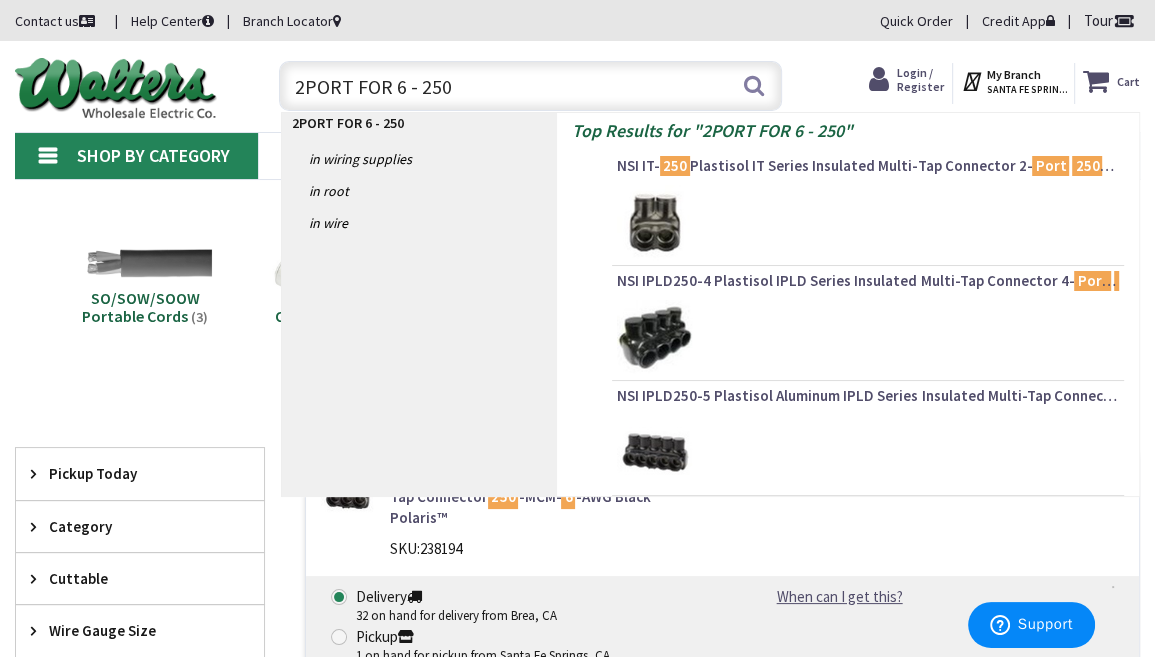 type on "2 PORT FOR 6 - 250" 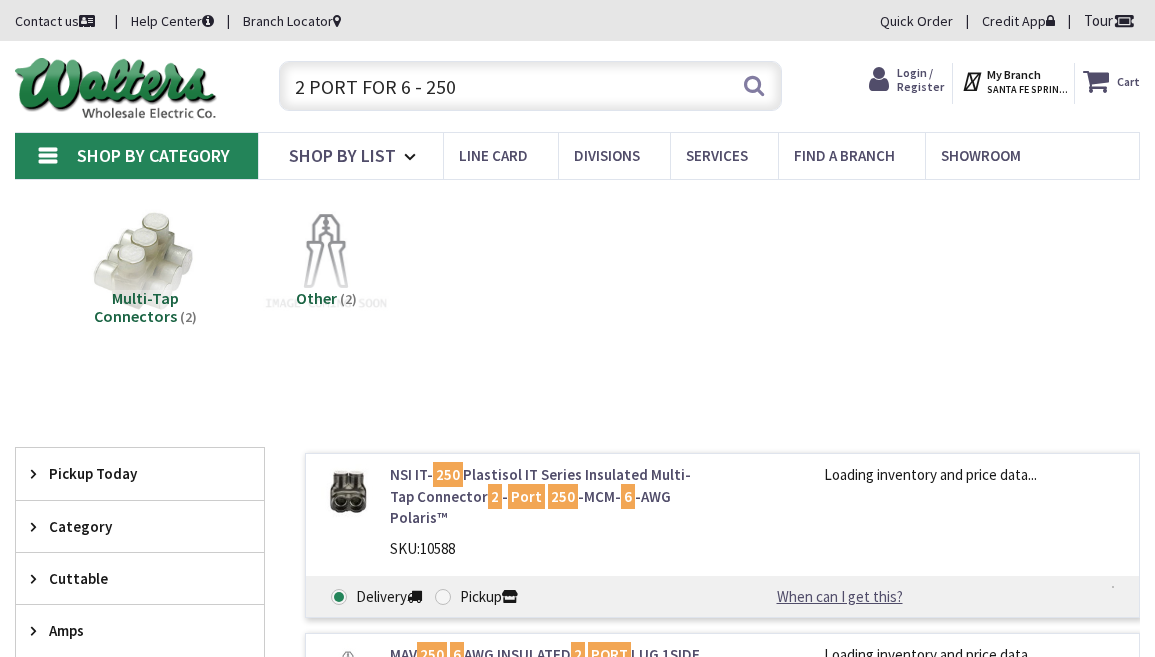 scroll, scrollTop: 0, scrollLeft: 0, axis: both 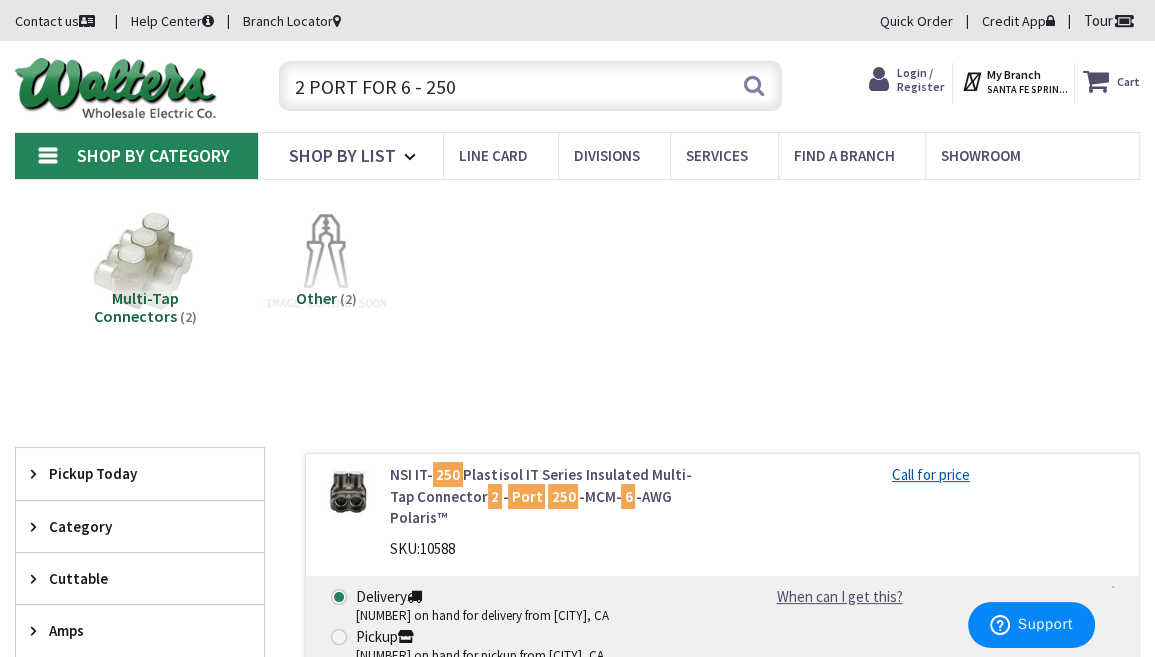 click on "2 PORT FOR 6 - 250" at bounding box center [530, 86] 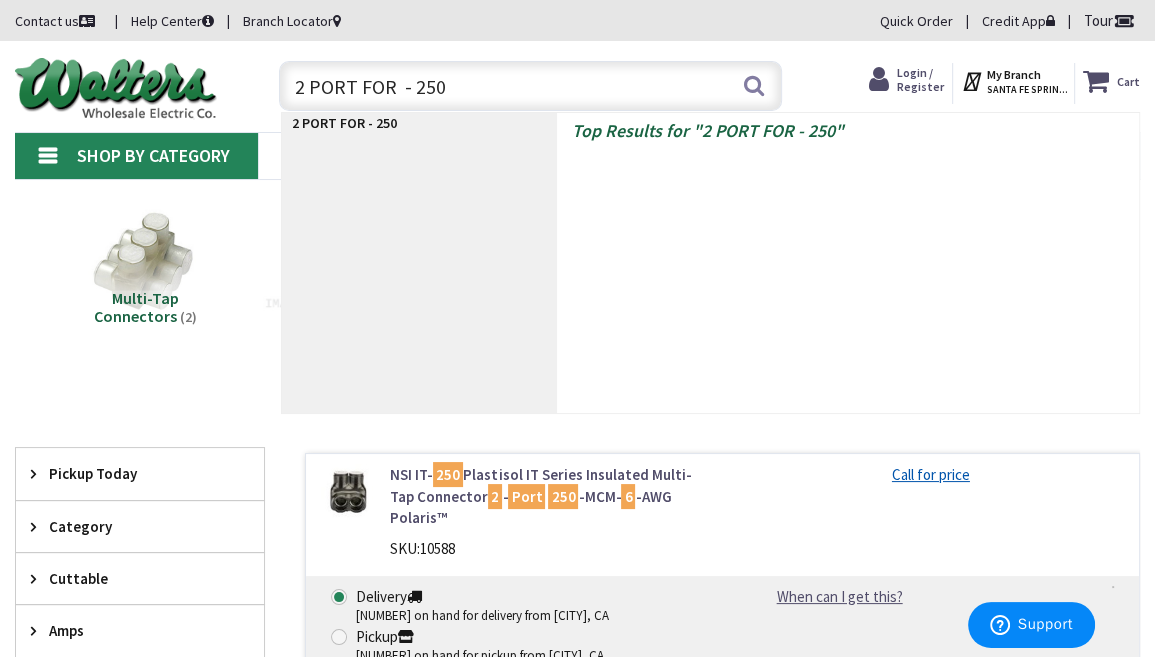type on "2 PORT FOR 2 - 250" 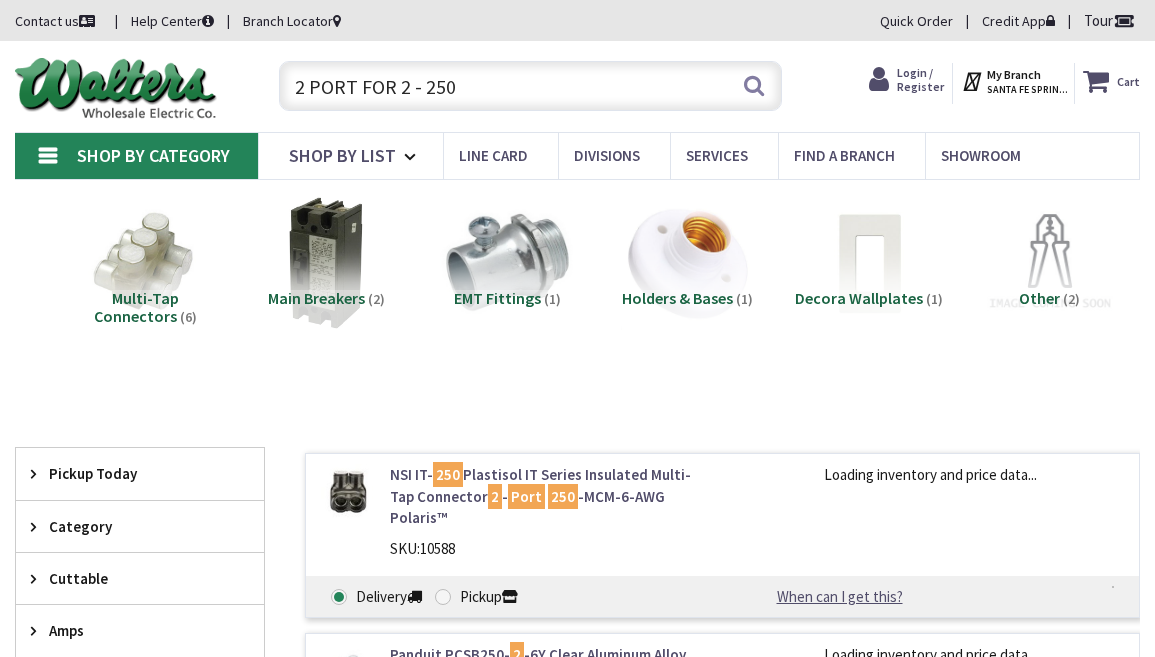 scroll, scrollTop: 0, scrollLeft: 0, axis: both 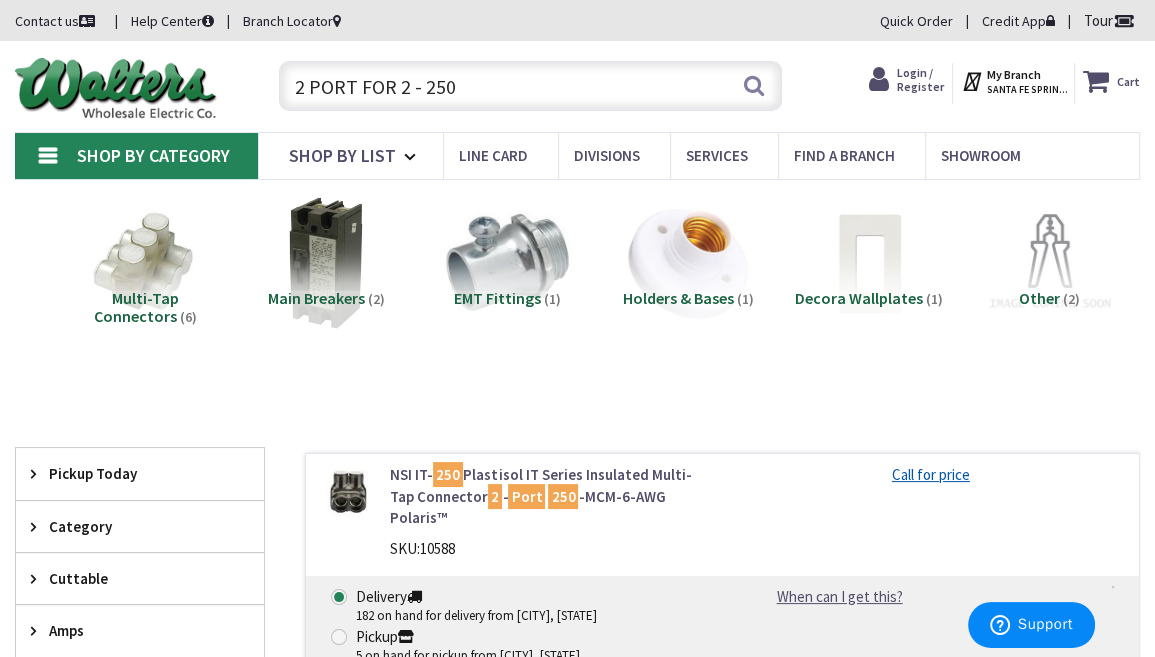 click on "2 PORT FOR 2 - 250" at bounding box center [530, 86] 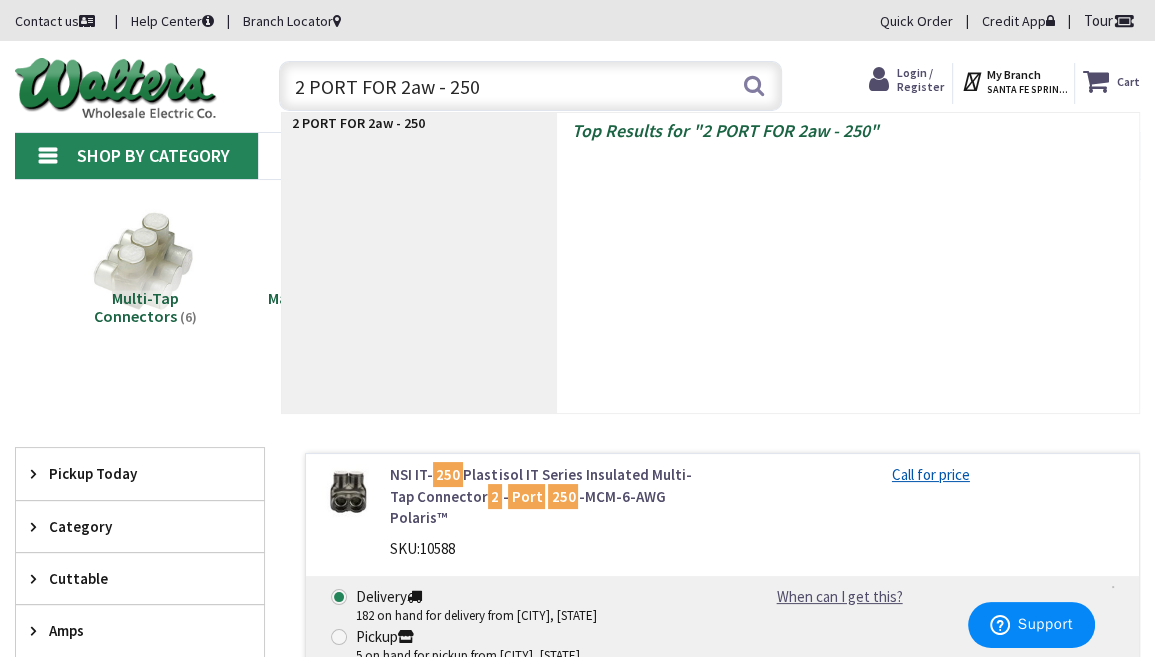 type on "2 PORT FOR 2awg - 250" 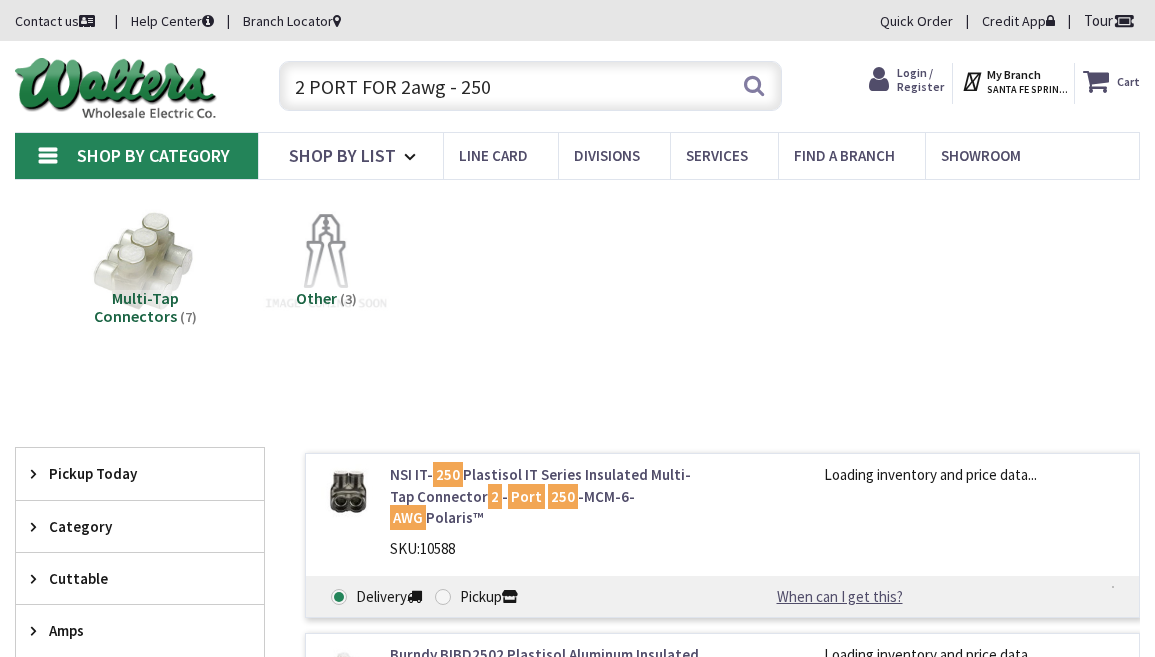 scroll, scrollTop: 0, scrollLeft: 0, axis: both 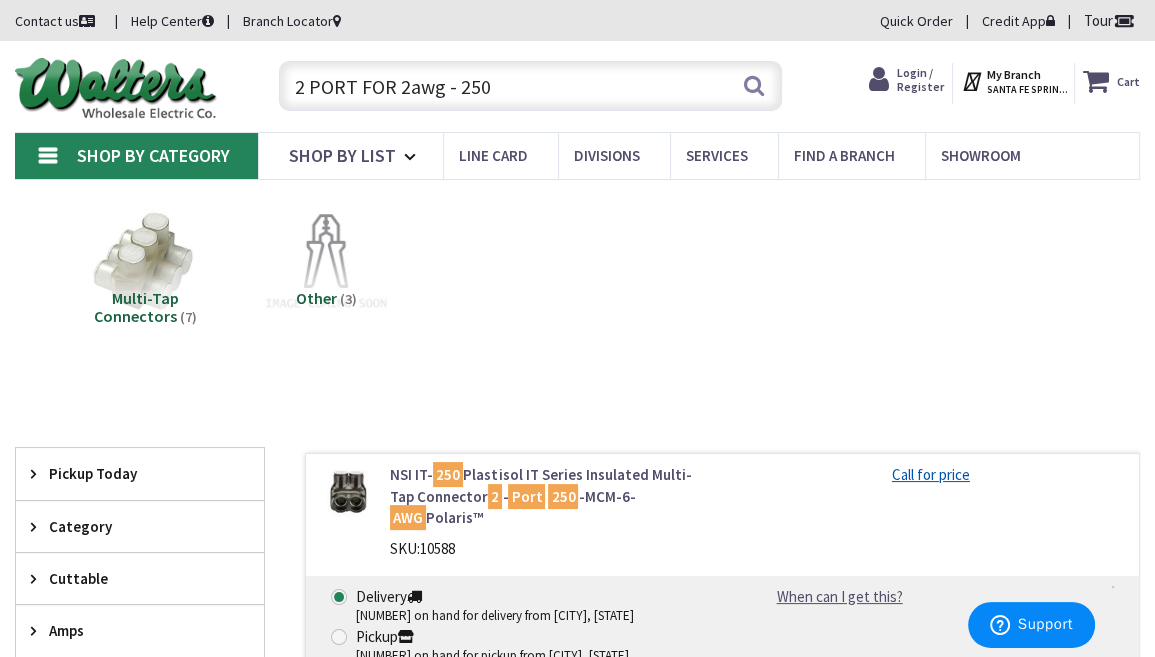 drag, startPoint x: 543, startPoint y: 79, endPoint x: 100, endPoint y: 107, distance: 443.884 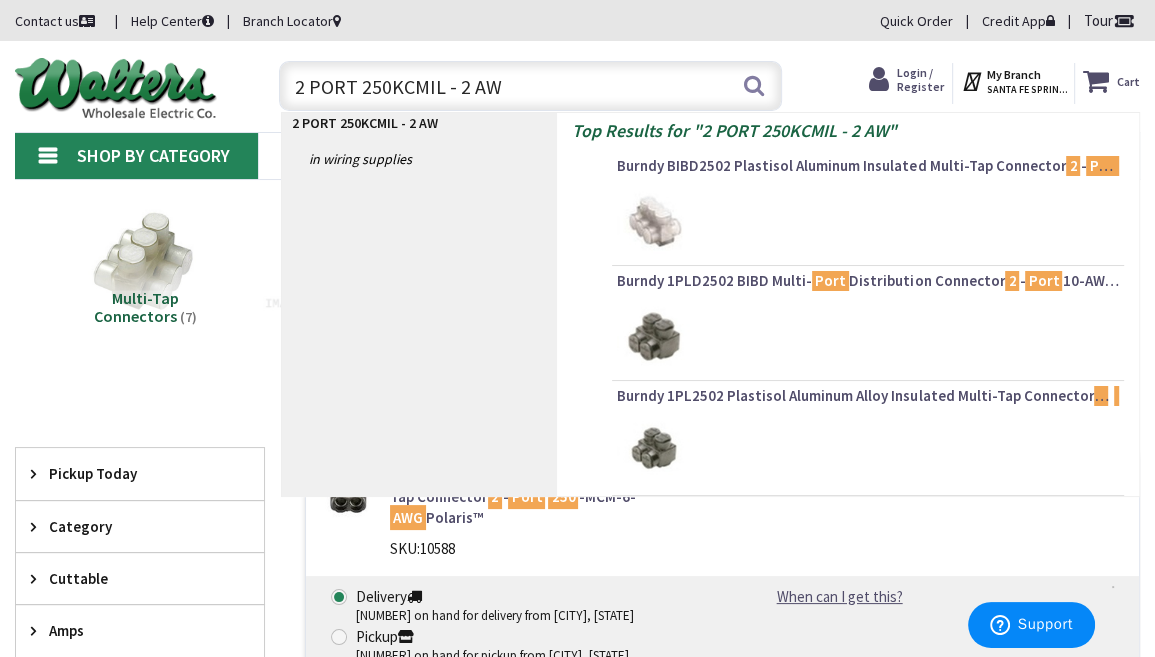type on "2 PORT 250KCMIL - 2 AWG" 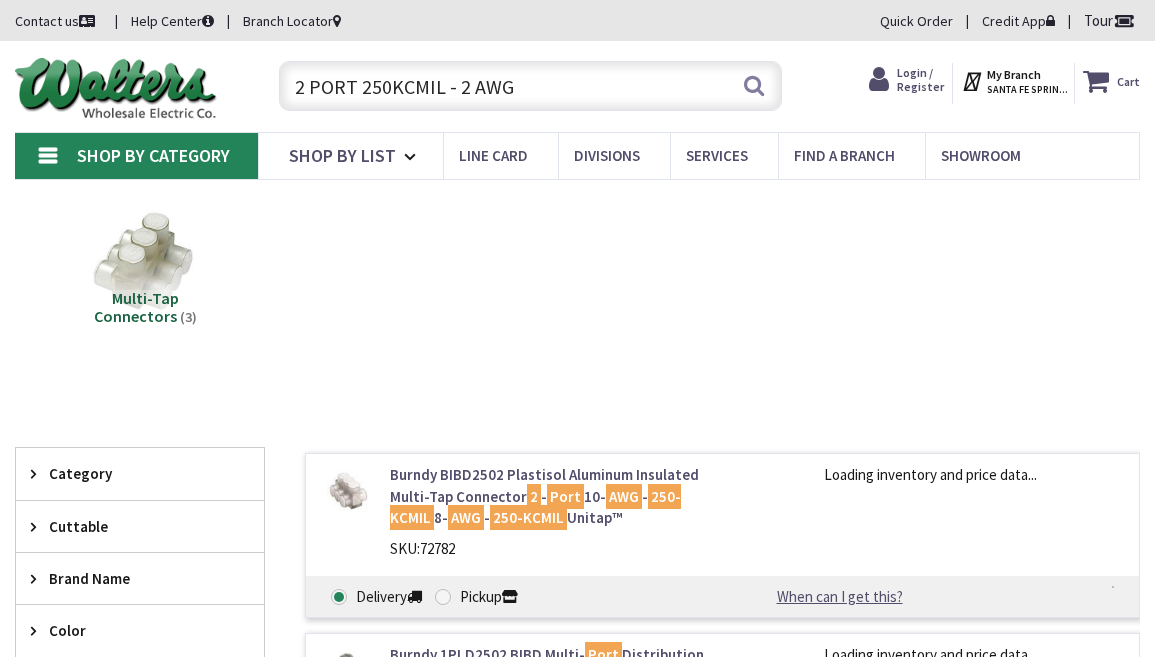 scroll, scrollTop: 0, scrollLeft: 0, axis: both 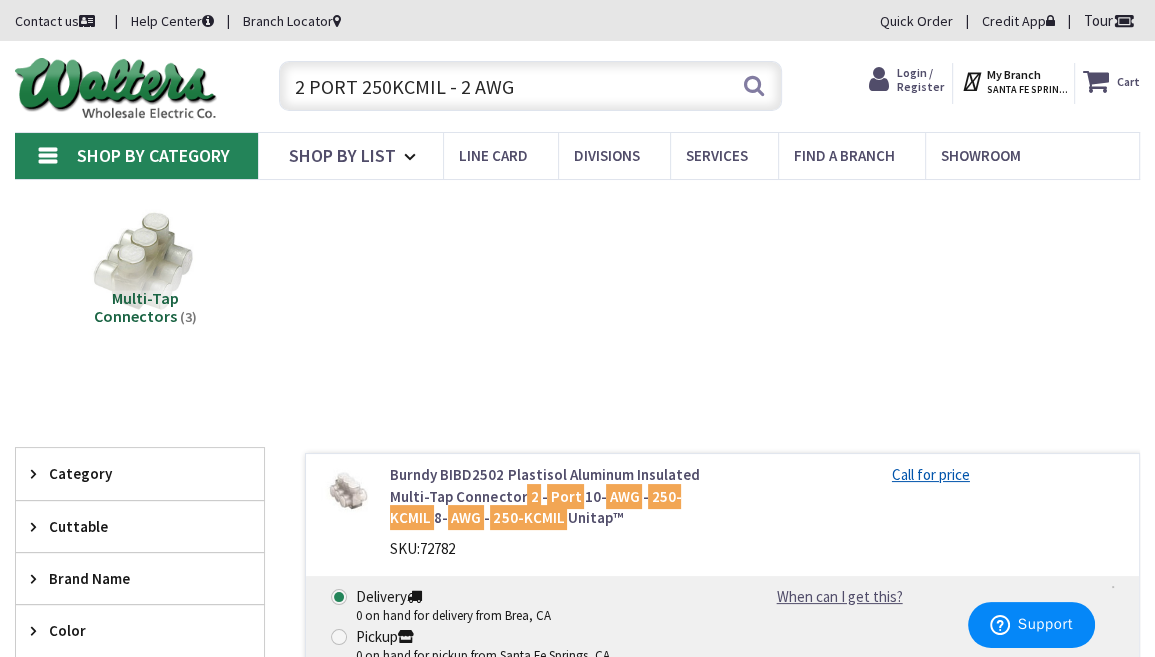 click on "2 PORT 250KCMIL - 2 AWG" at bounding box center [530, 86] 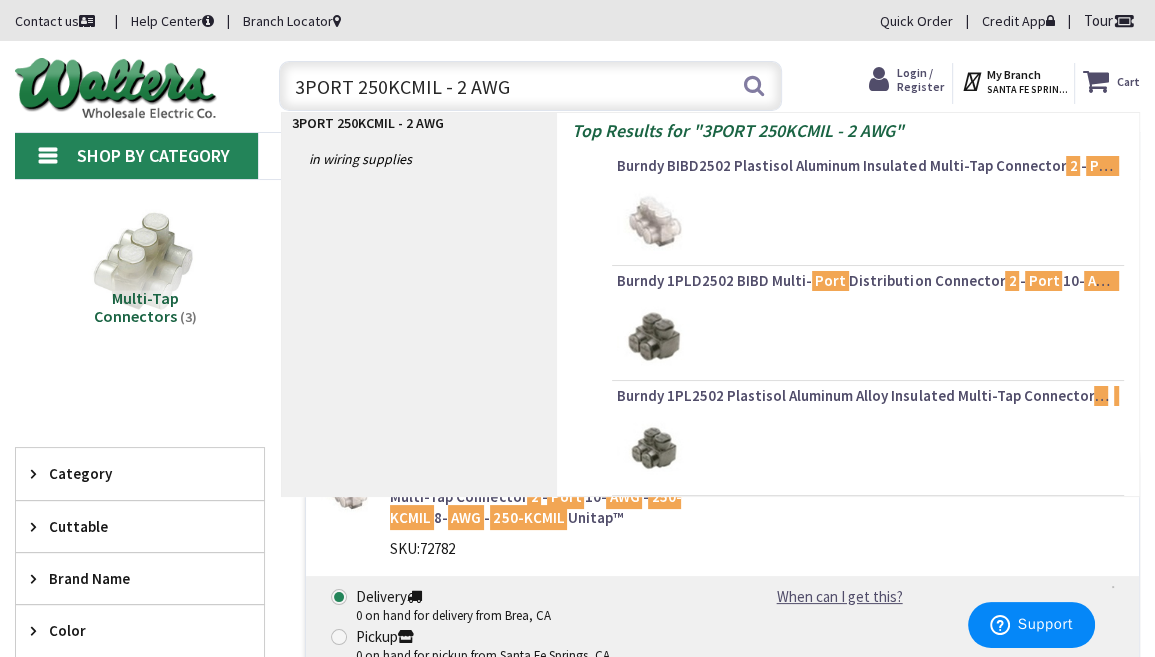 type on "3 PORT 250KCMIL - 2 AWG" 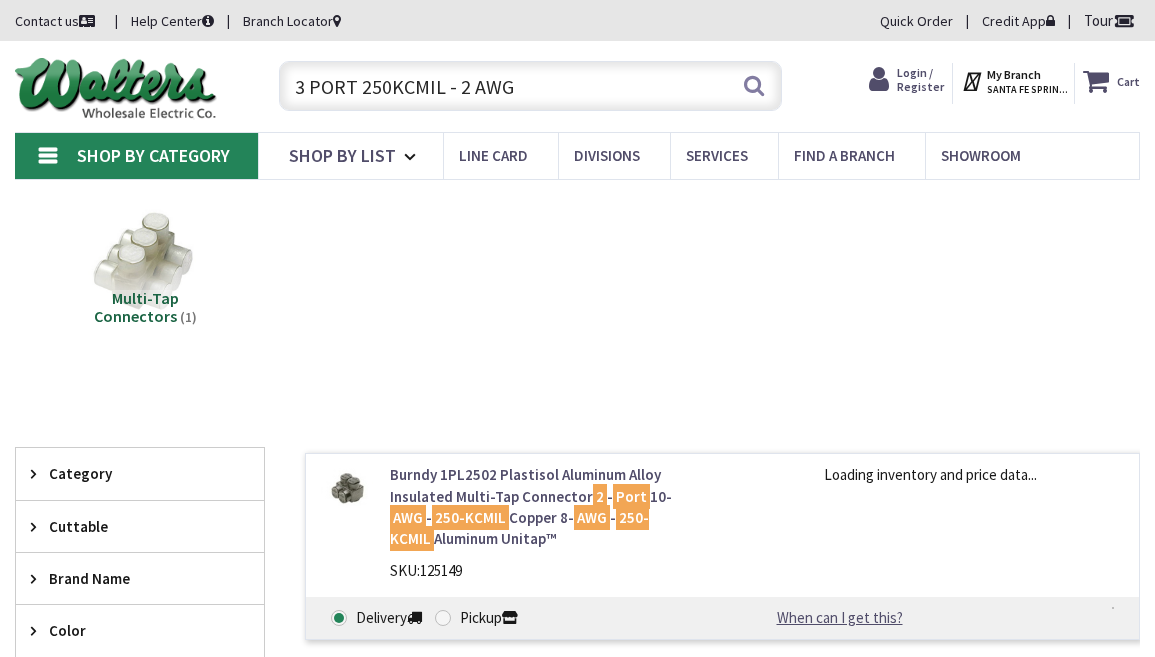 scroll, scrollTop: 0, scrollLeft: 0, axis: both 